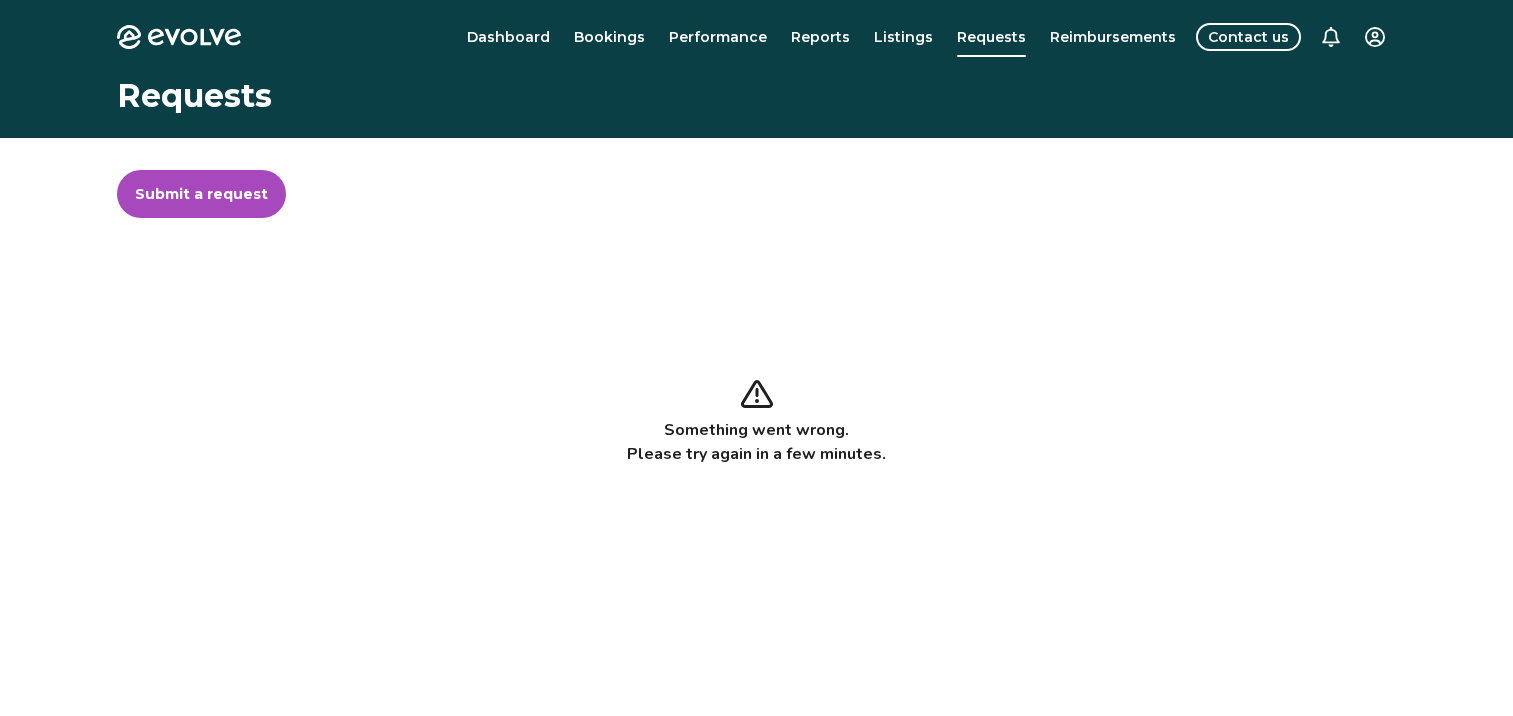 scroll, scrollTop: 0, scrollLeft: 0, axis: both 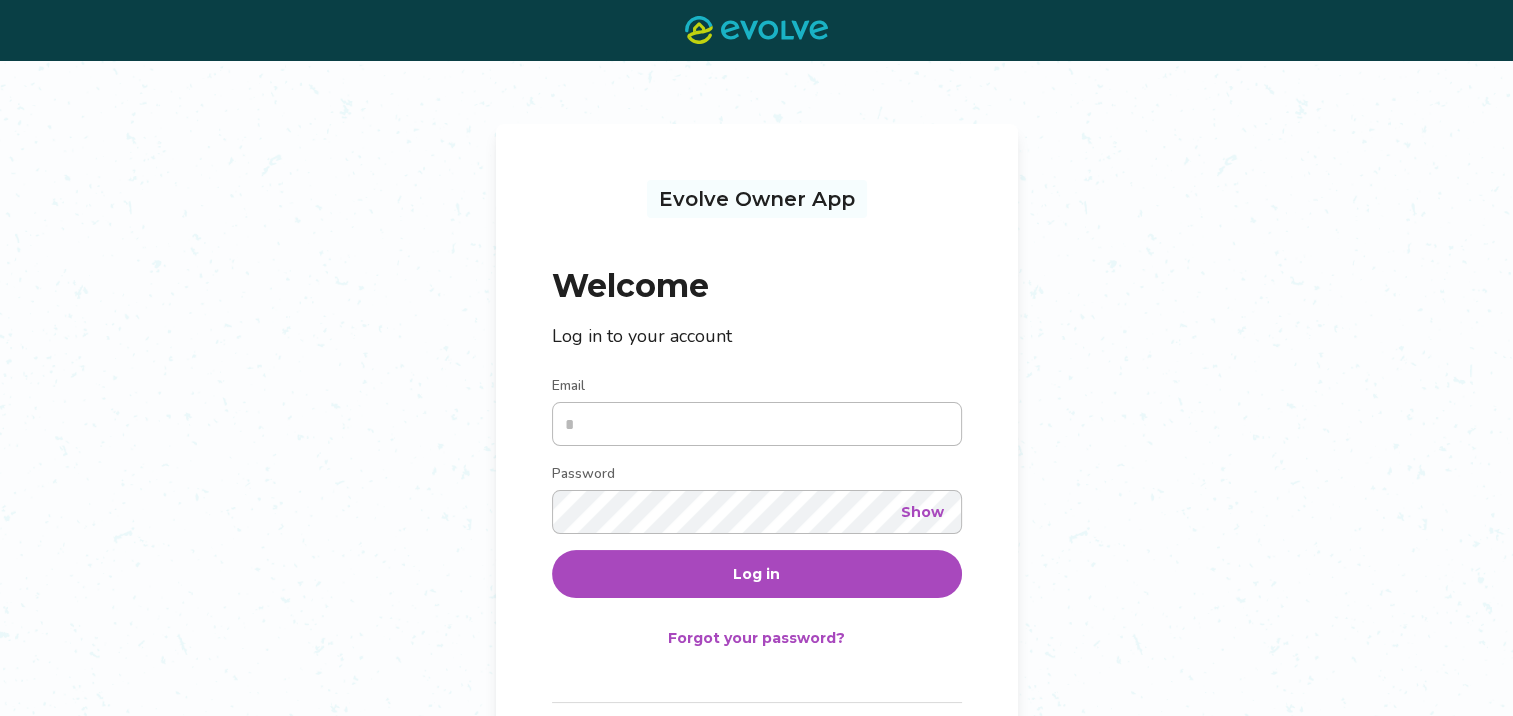 type on "**********" 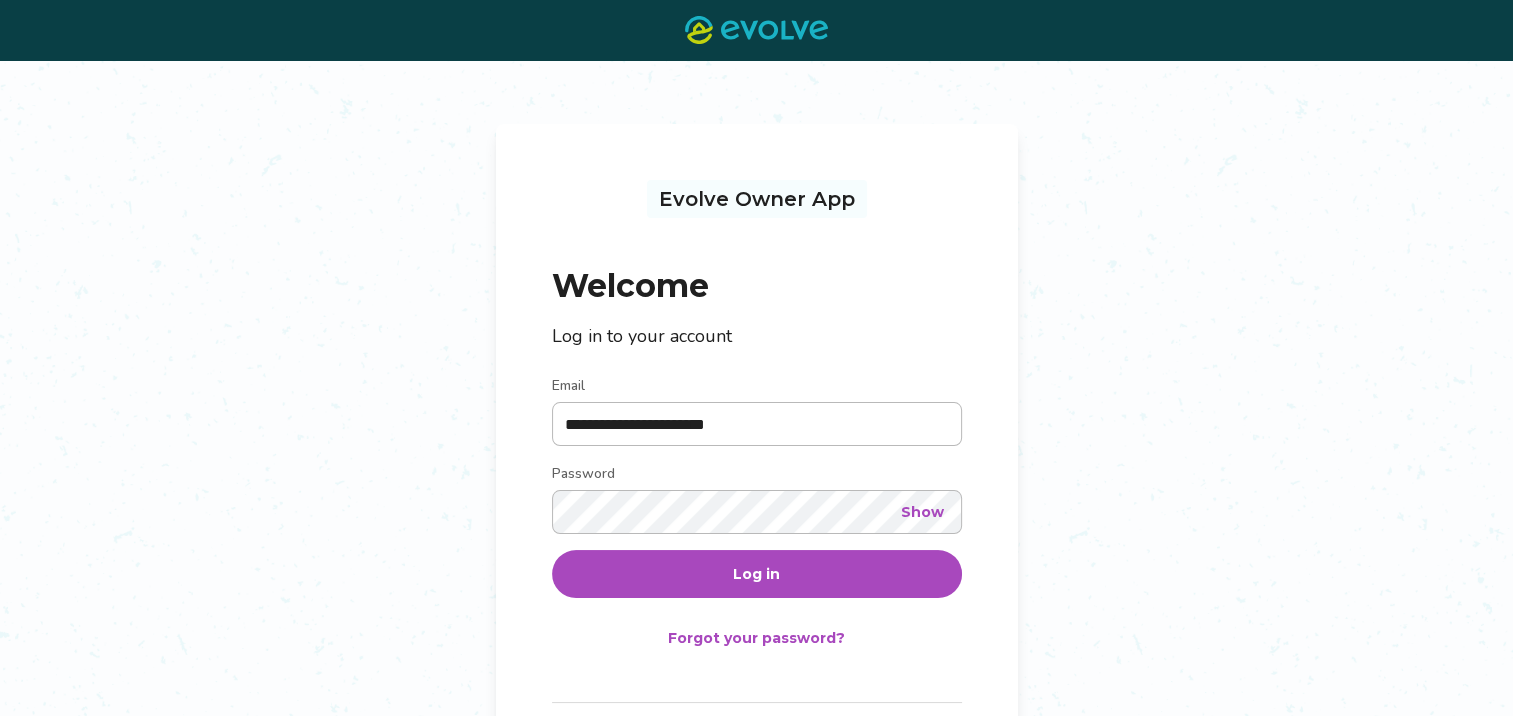 click on "Log in" at bounding box center (756, 574) 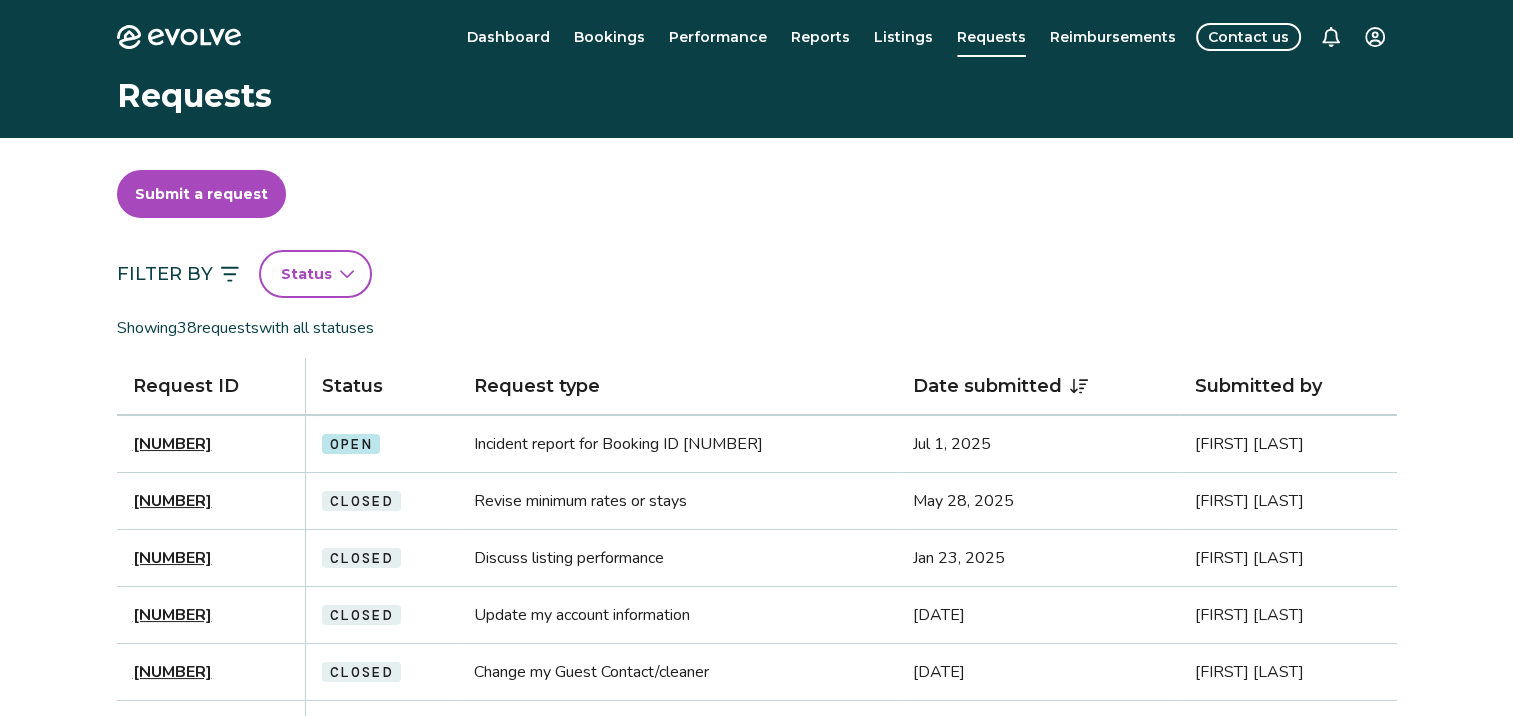 click on "Dashboard" at bounding box center [508, 37] 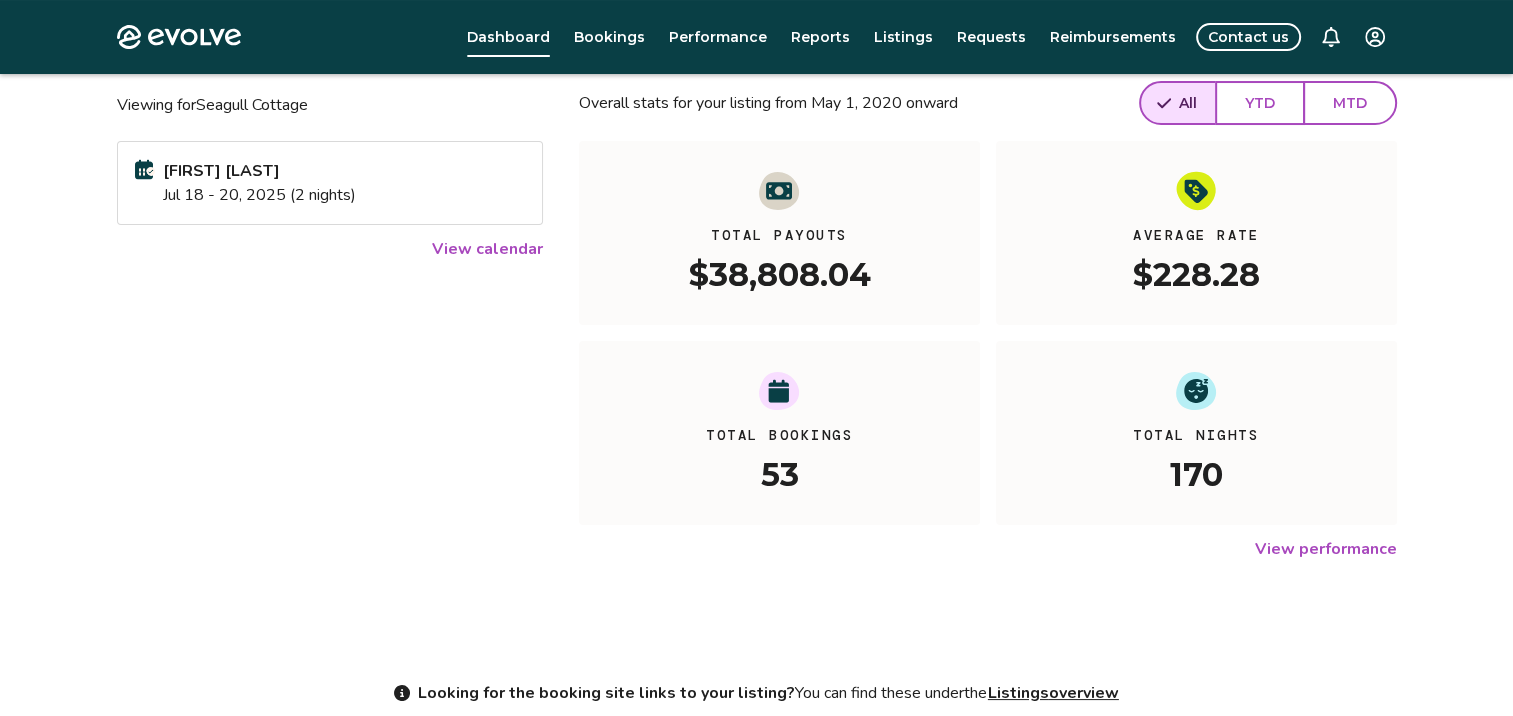 scroll, scrollTop: 318, scrollLeft: 0, axis: vertical 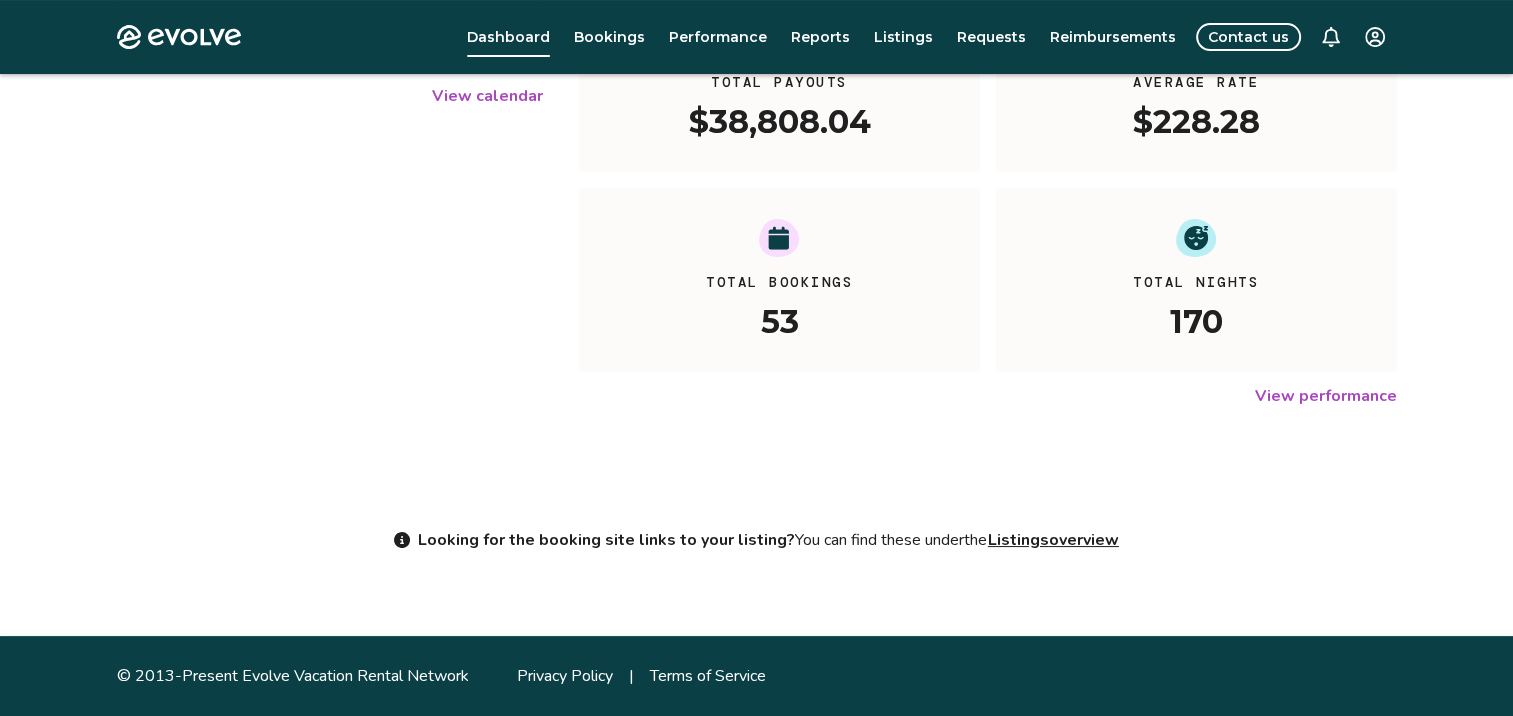 click on "Listings  overview" at bounding box center [1053, 540] 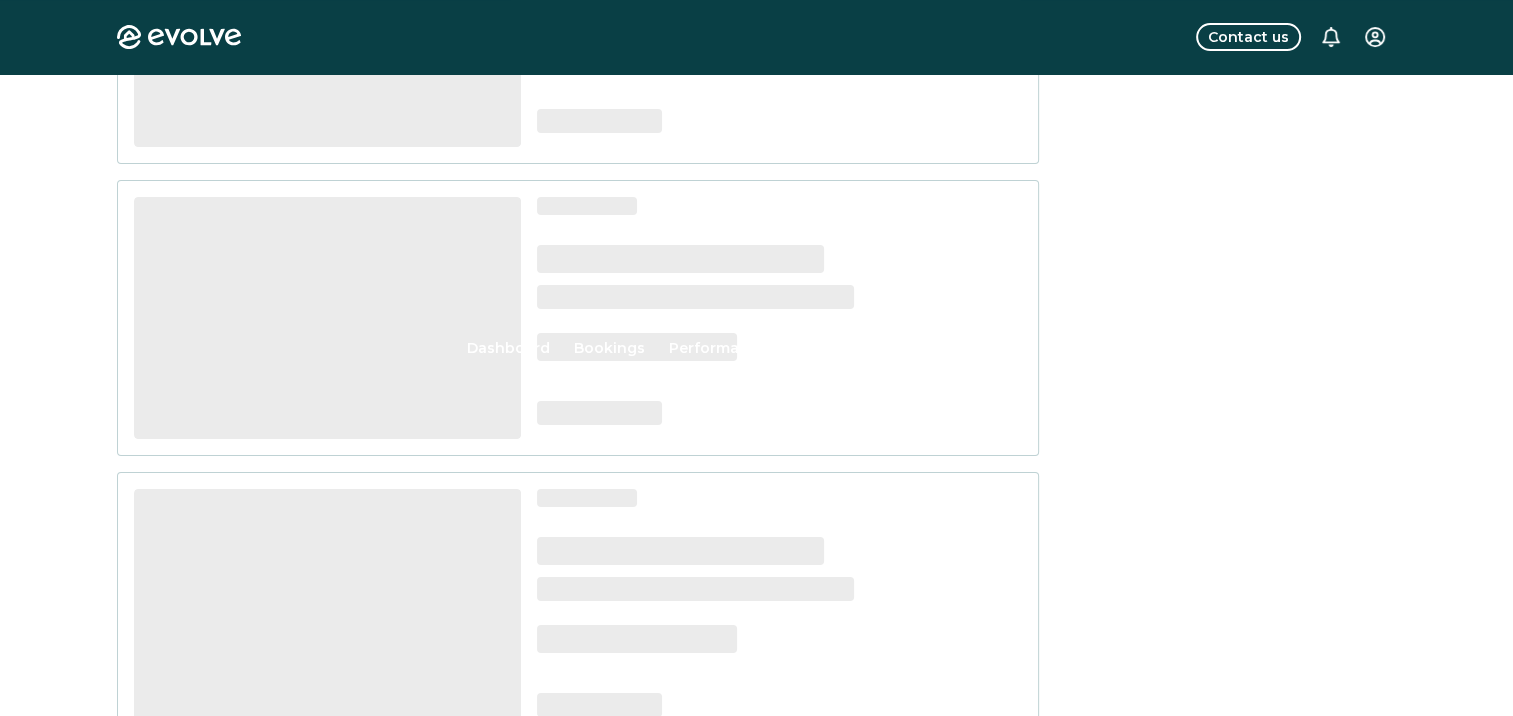 scroll, scrollTop: 0, scrollLeft: 0, axis: both 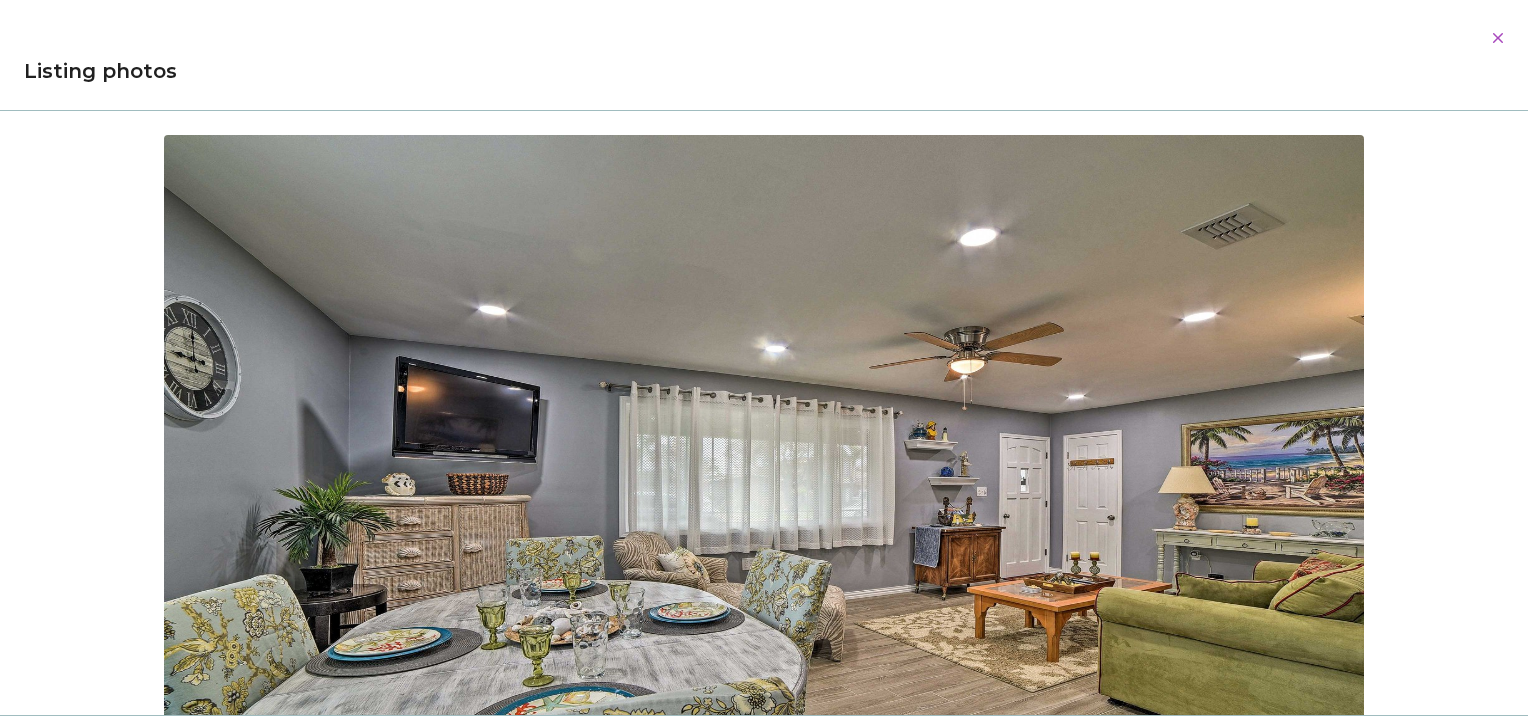 click on "Evolve Dashboard Bookings Performance Reports Listings Requests Reimbursements Contact us Listings Listing ID:  450057 Seagull Cottage Edit property name 210 E Washington Street Port Isabel, Texas, 78578, United States Overview Reviews Amenities Rates, policies, & fees Licenses View all photos Overview Submit a request Add owner block Reviews 4.82 (22 total reviews) Bedrooms 3 Bathrooms 1.5 Maximum occupancy 5 Property type House Complex name N/A Unit size 1096 Contacts Please be aware that only contacts designated as Guest Contacts will be shared with the guests. Guest Contact Sharon   Becker sbeckerar2010@example.com   +16108645693 Cleaning Marcela   Vazquez marcela.vazquez0810@example.com   +19565795269 Property Owner Sharon   Becker sbeckerar2010@example.com   +16108645693 Property Owner Sharon   Text +16108645693@tmomail.net Information for your guests Pre-stay information Pre-stay Property description Property address 210 E Washington Street, Port Isabel, [STATE], 78578, United States Guest contact House rules |" at bounding box center (756, 1607) 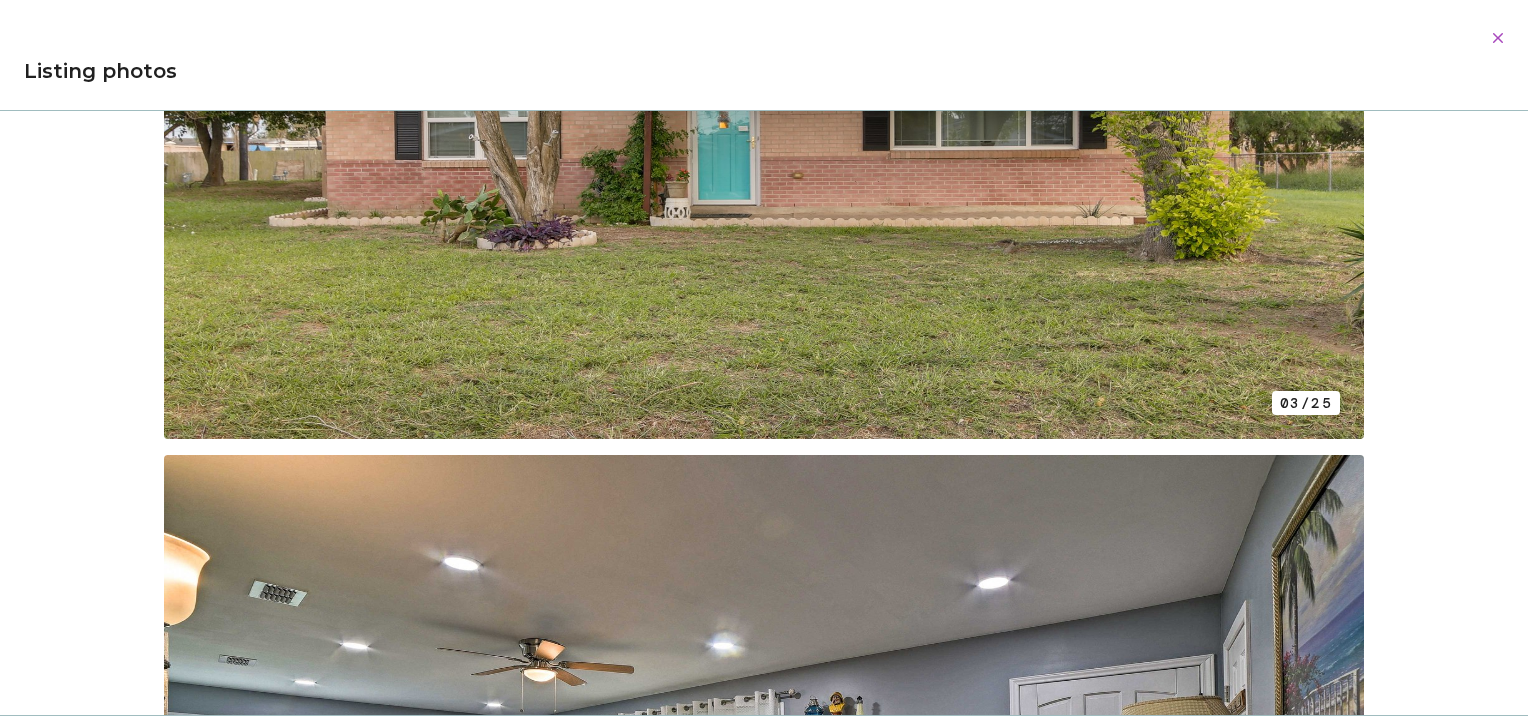 scroll, scrollTop: 0, scrollLeft: 0, axis: both 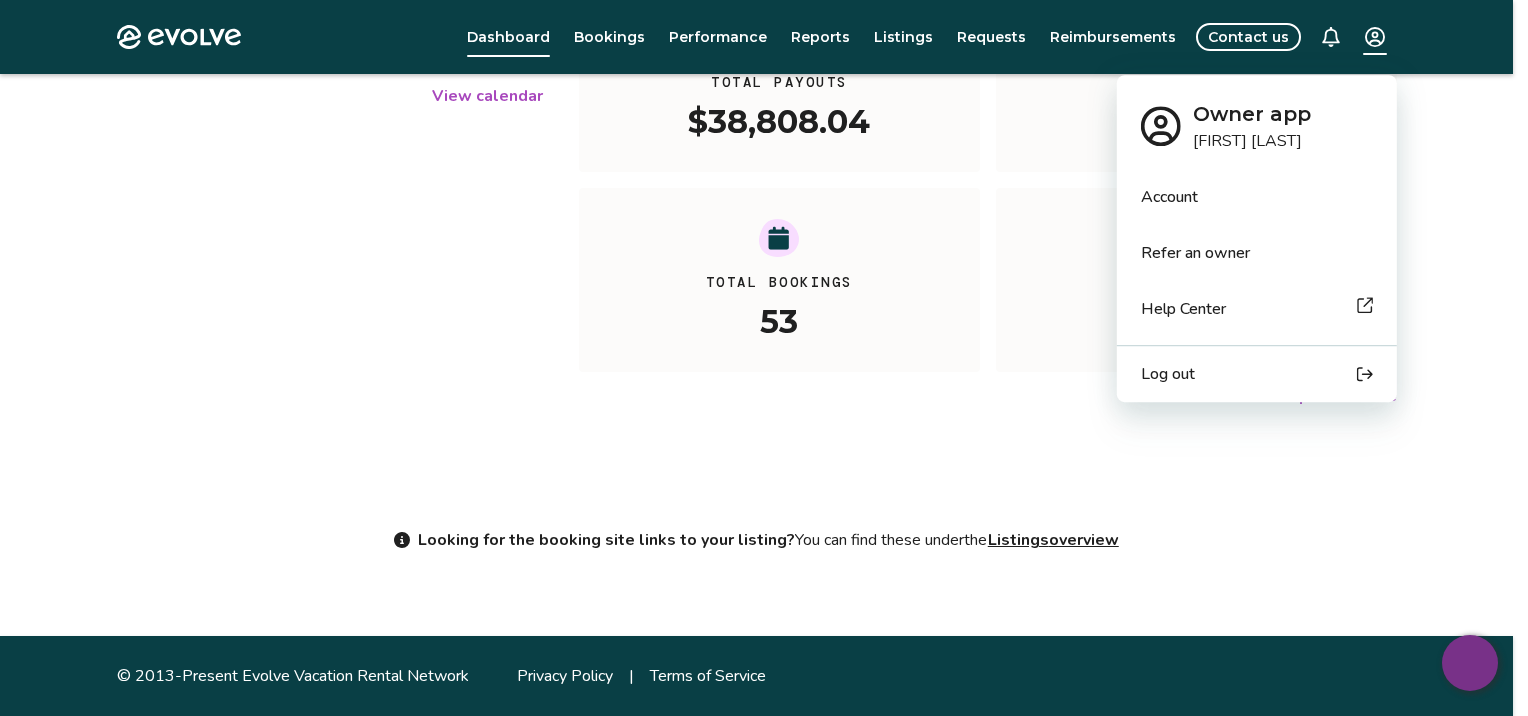 click on "Evolve Dashboard Bookings Performance Reports Listings Requests Reimbursements Contact us Hi,  Sharon ! Upcoming bookings Viewing for  Seagull Cottage Charlene Robinson Jul 18 - 20, 2025 (2 nights) View calendar At a glance Overall stats for your listing from May 1, 2020 onward All YTD MTD Total Payouts $38,808.04 Average Rate $228.28 Total Bookings 53 Total Nights 170 View performance Looking for the booking site links to your listing?  You can find these under  the  Listings  overview © 2013-Present Evolve Vacation Rental Network Privacy Policy | Terms of Service
Owner app Sharon   Becker Account Refer an owner Help Center Log out" at bounding box center (764, 199) 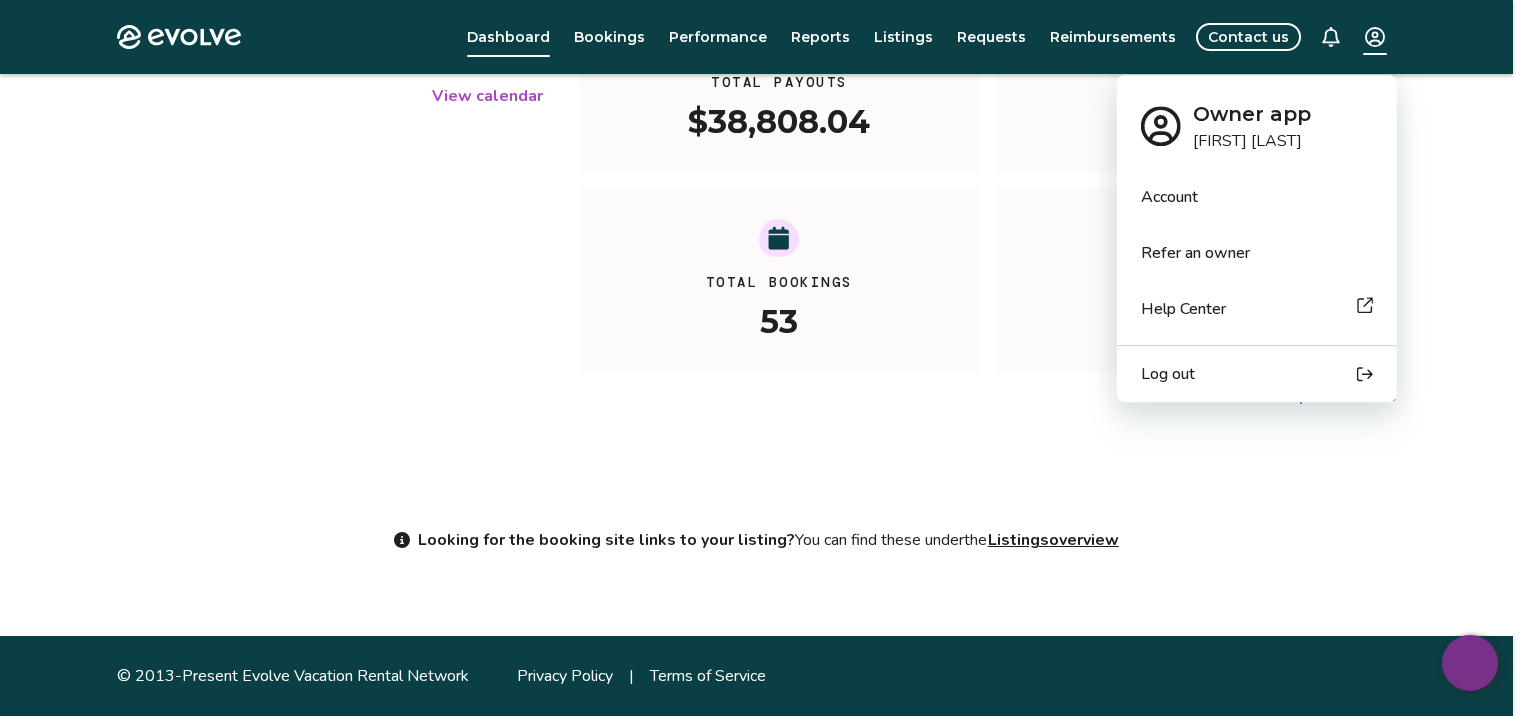 click on "Account" at bounding box center (1169, 197) 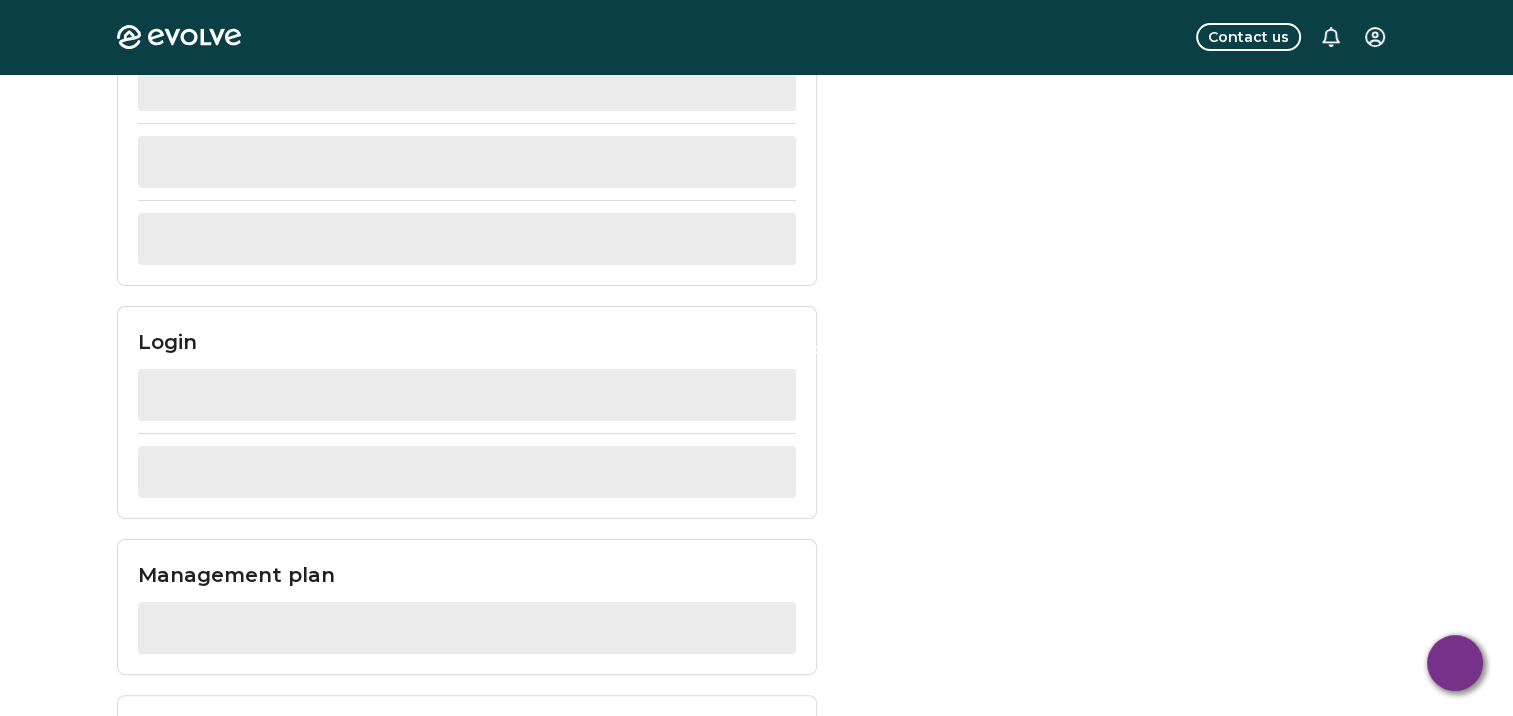 scroll, scrollTop: 0, scrollLeft: 0, axis: both 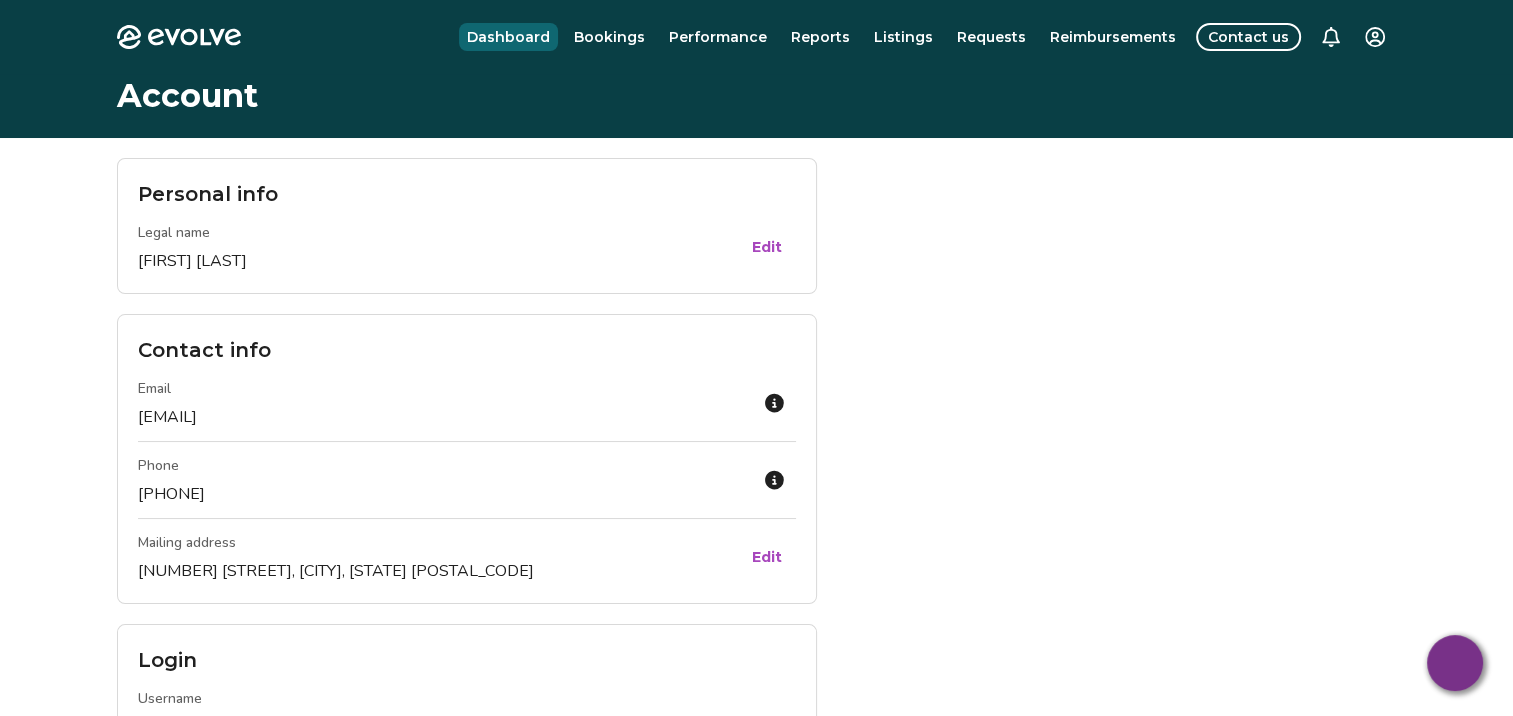 click on "Dashboard" at bounding box center [508, 37] 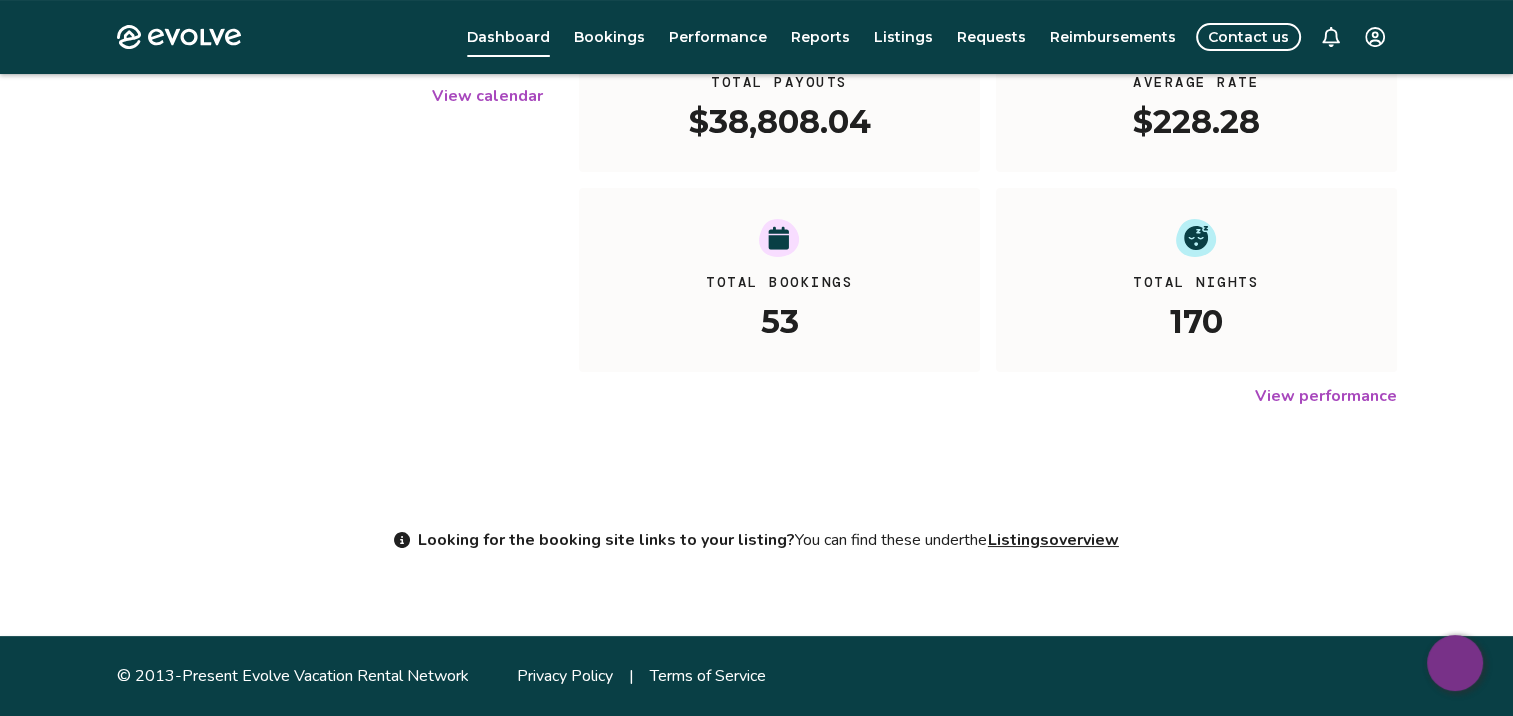 scroll, scrollTop: 0, scrollLeft: 0, axis: both 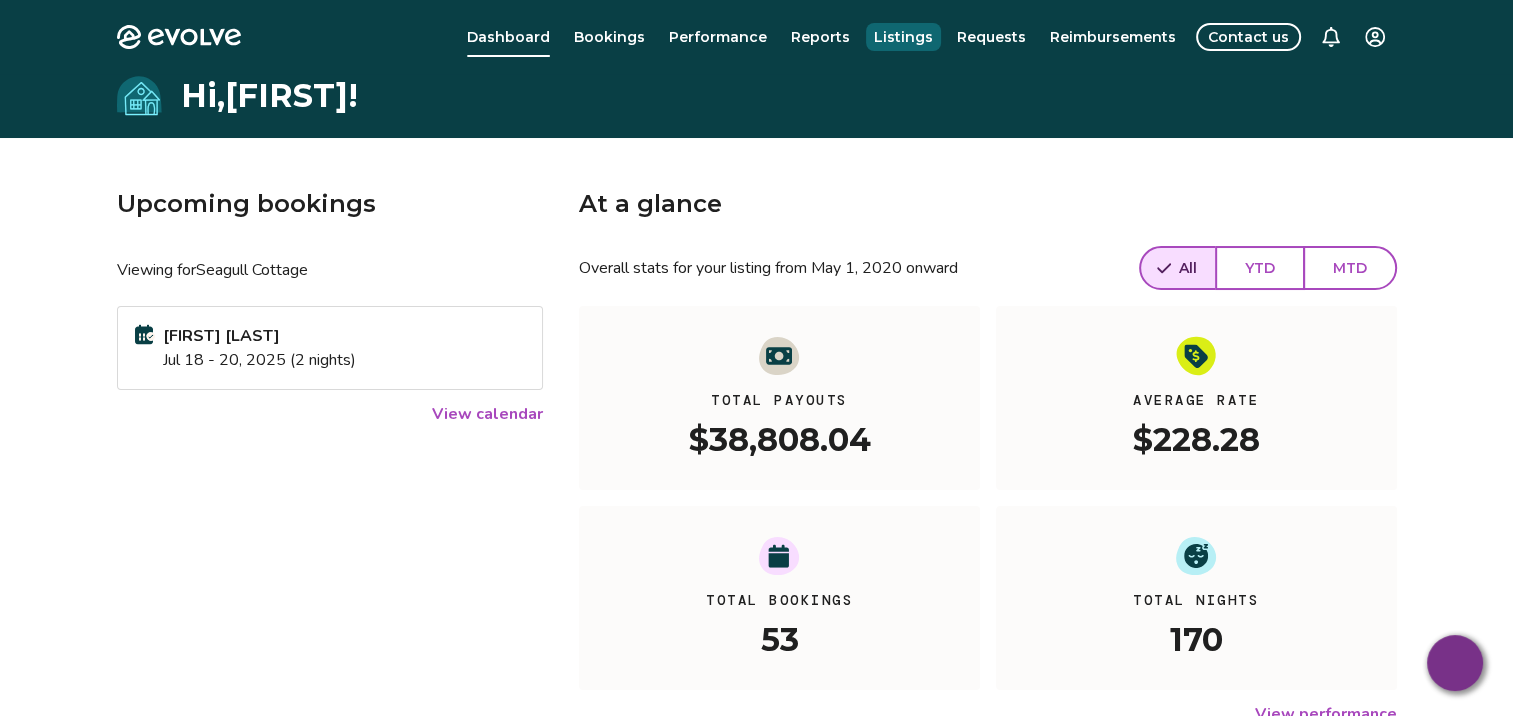 click on "Listings" at bounding box center (903, 37) 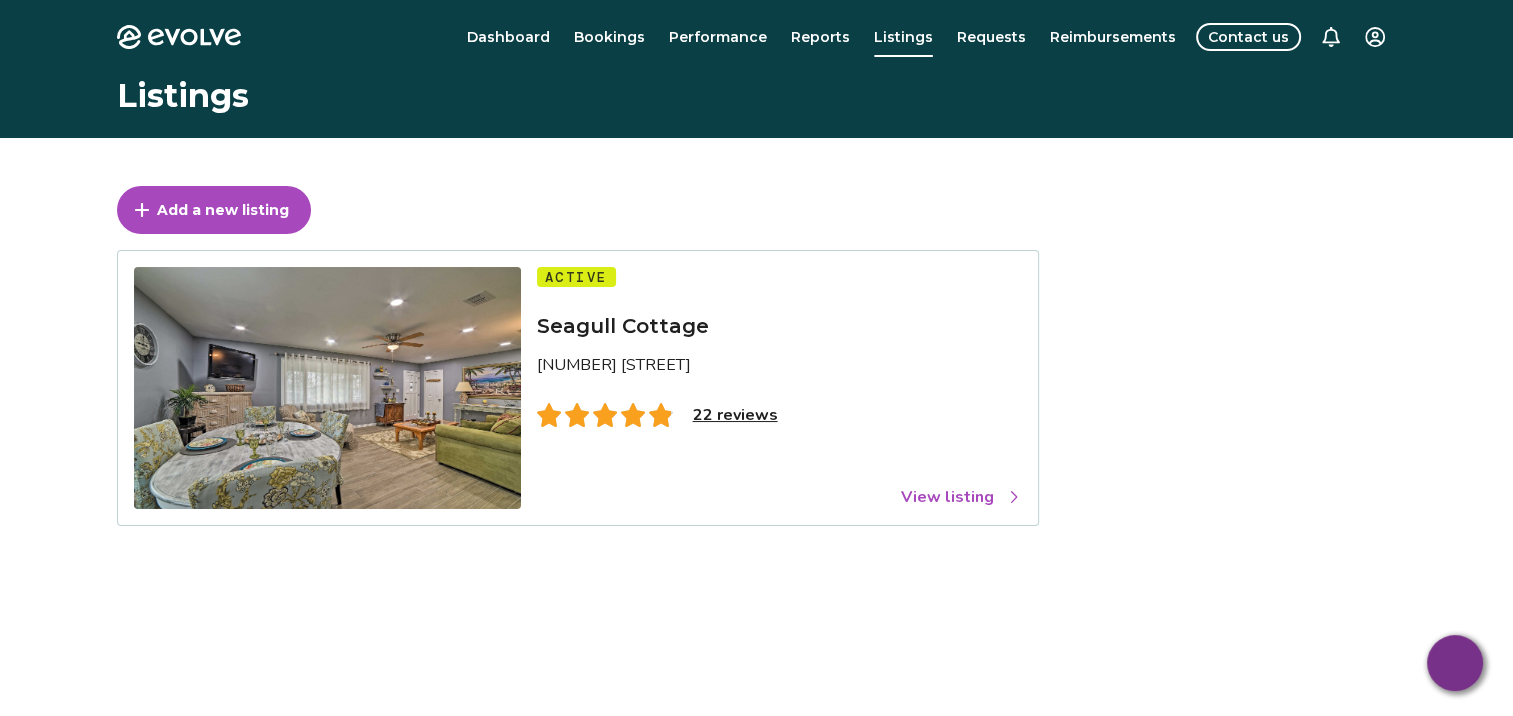 click on "View listing" at bounding box center [961, 497] 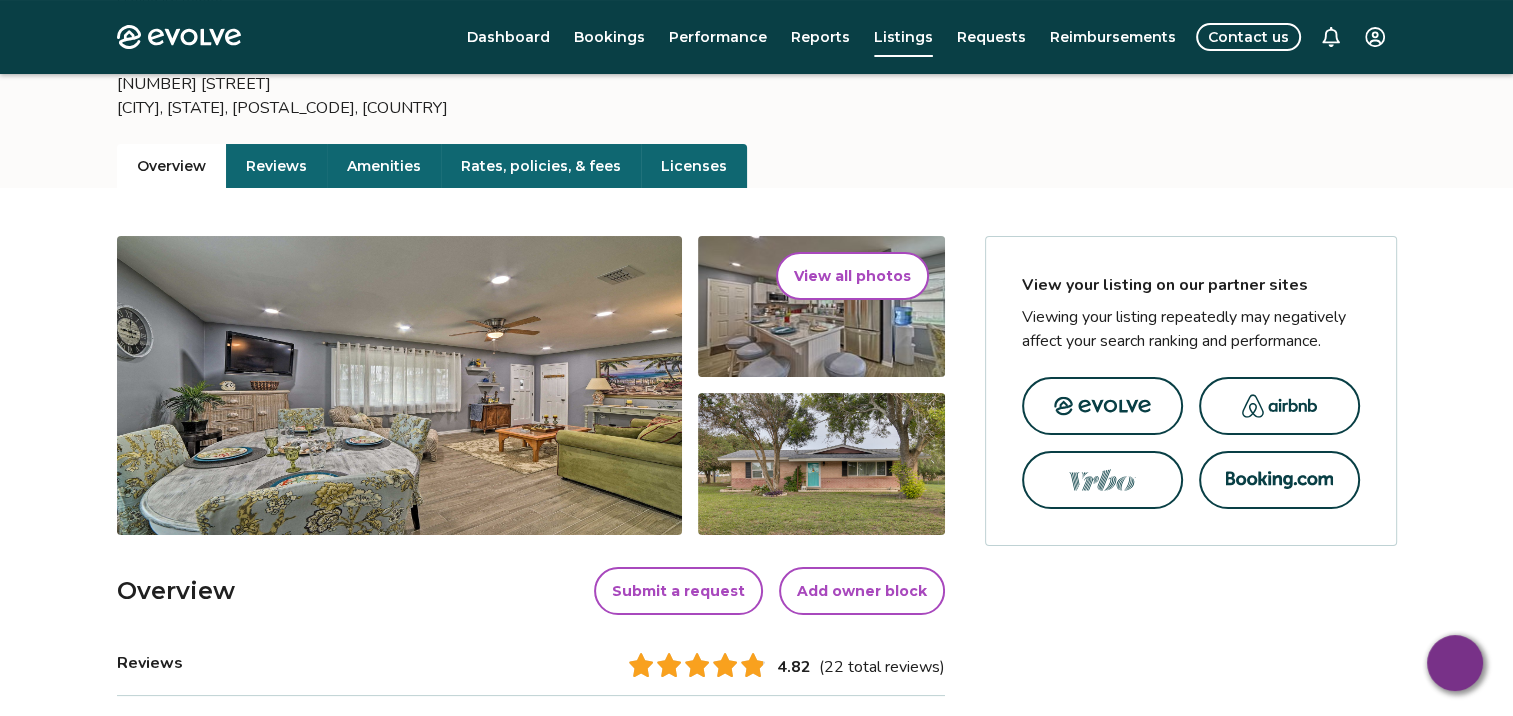 scroll, scrollTop: 174, scrollLeft: 0, axis: vertical 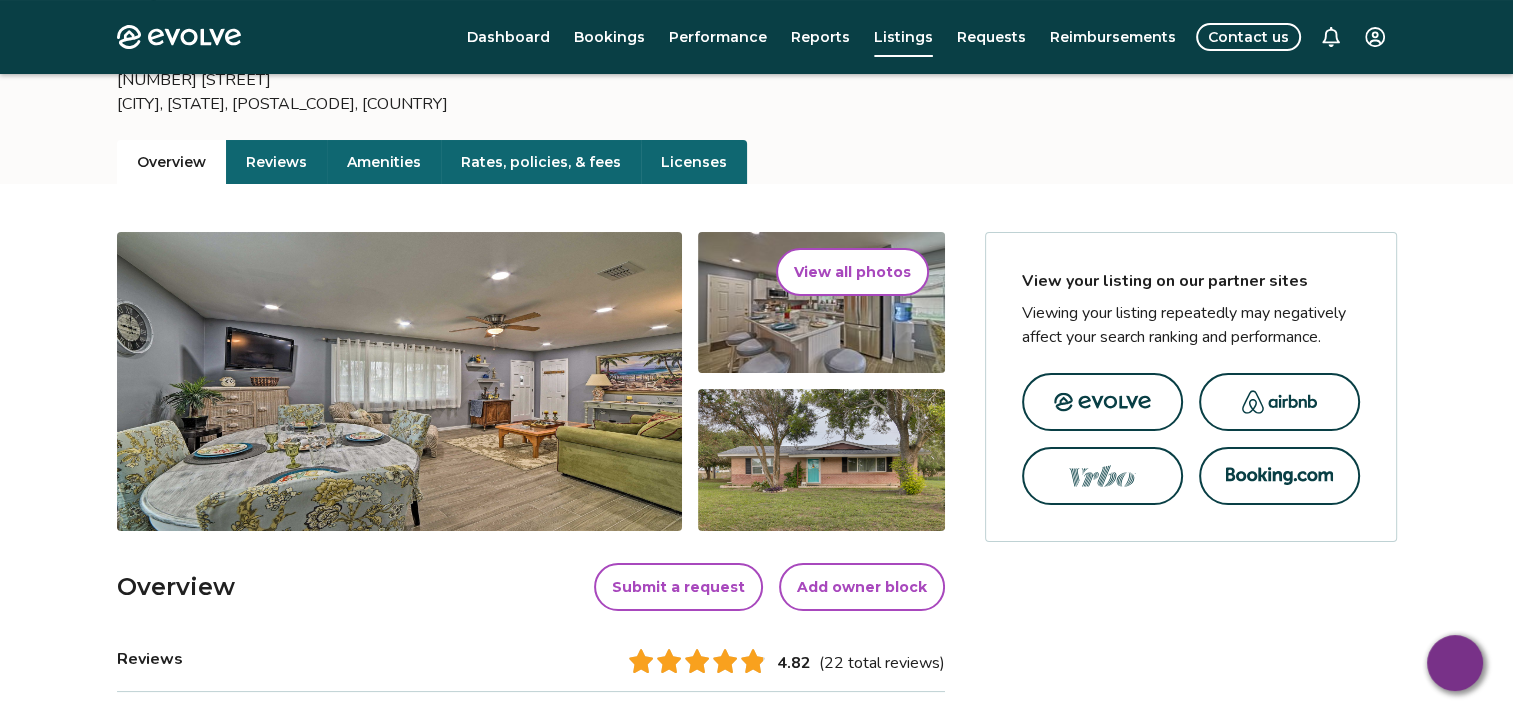 click on "Reviews" at bounding box center (276, 162) 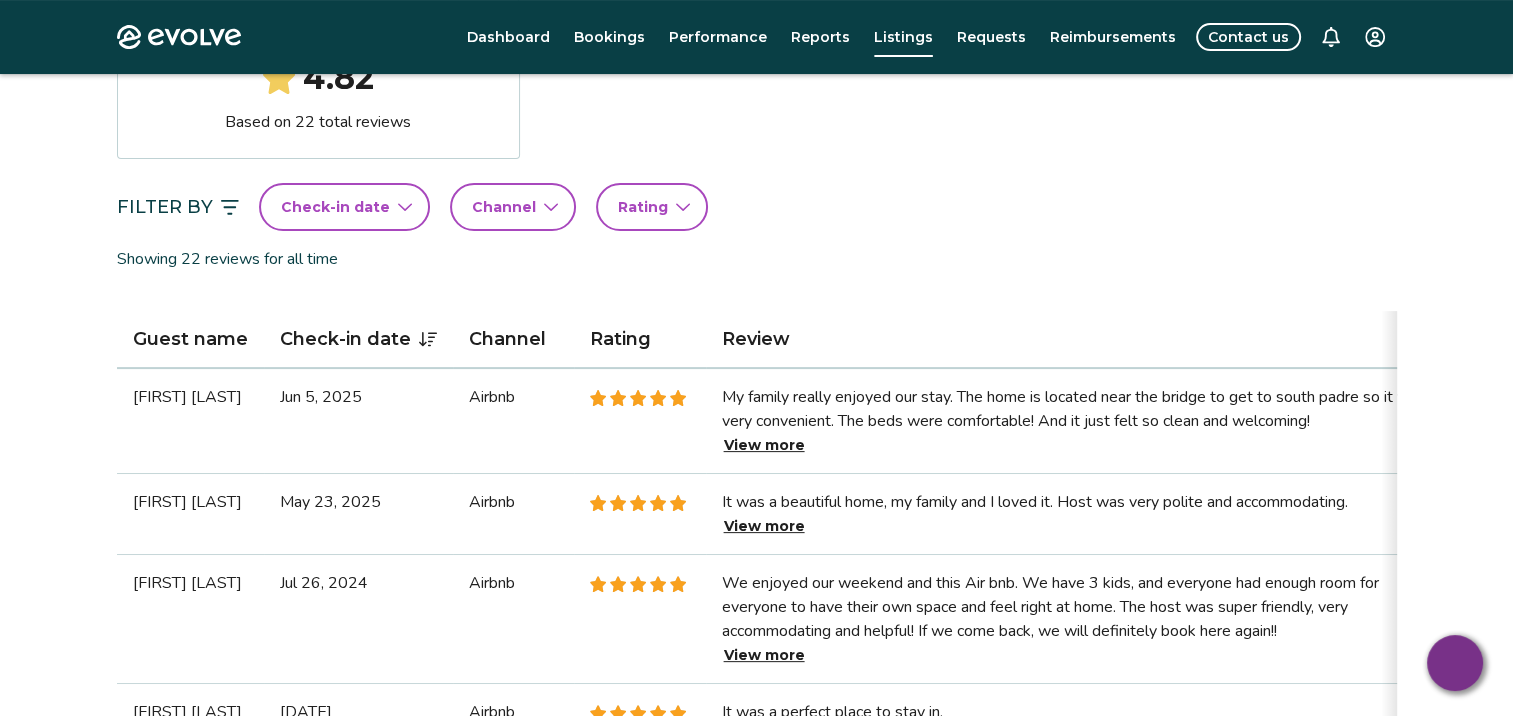 scroll, scrollTop: 418, scrollLeft: 0, axis: vertical 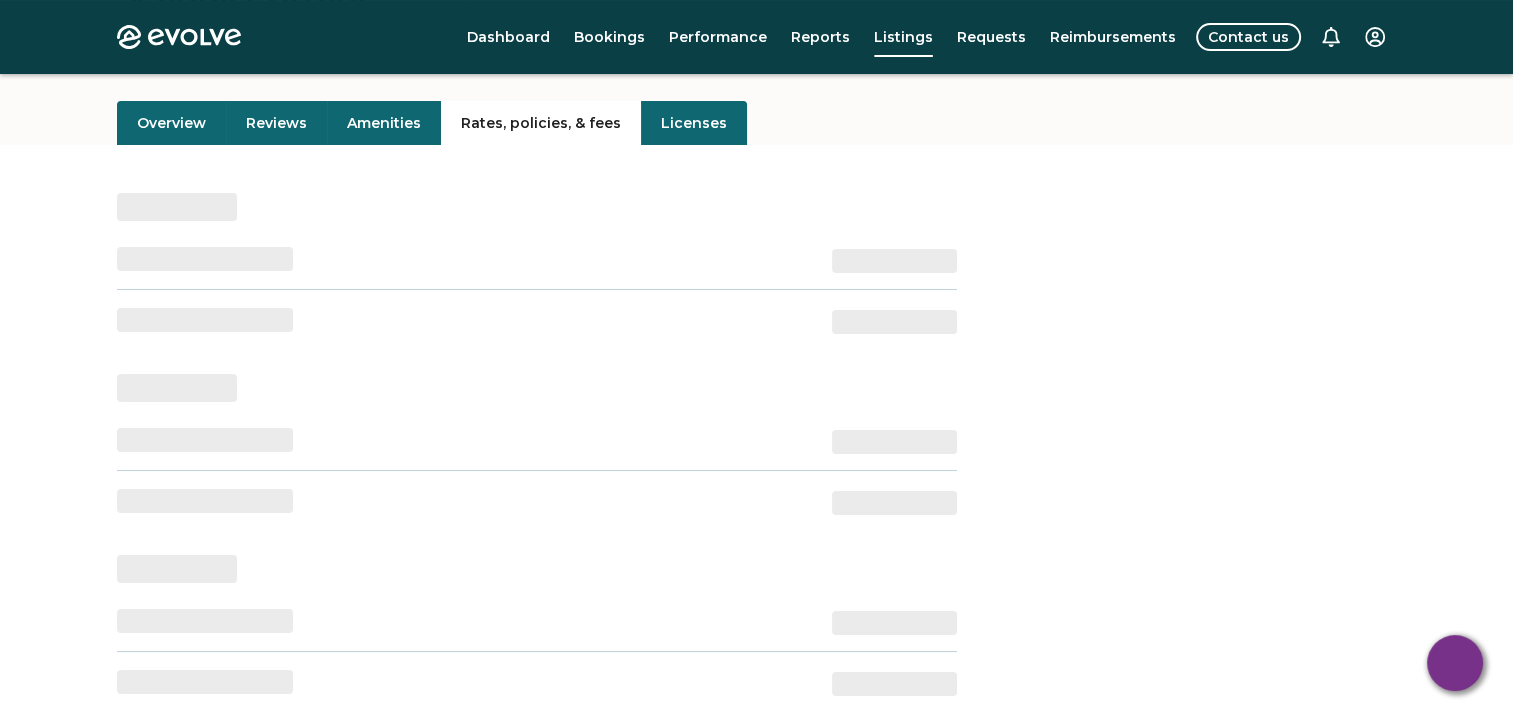 click on "Rates, policies, & fees" at bounding box center (541, 123) 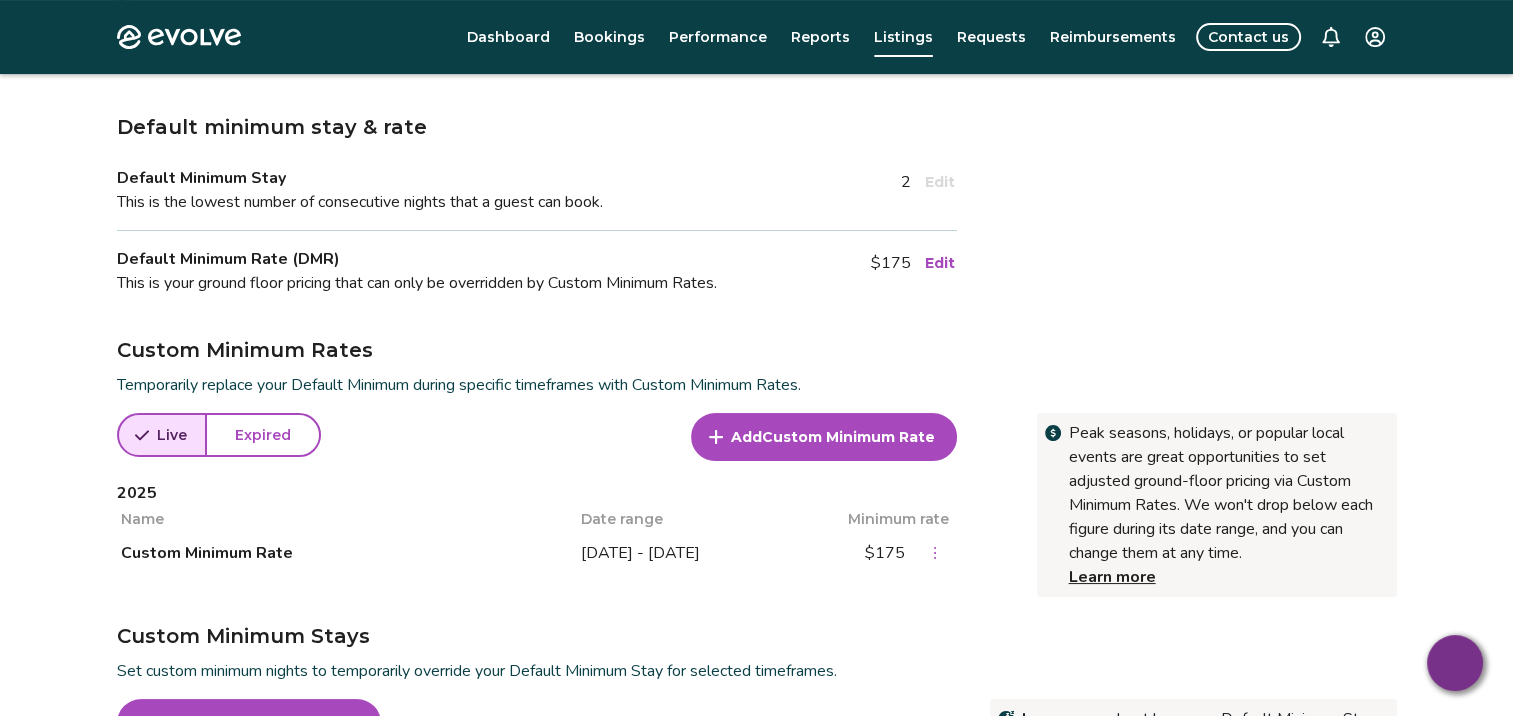 scroll, scrollTop: 425, scrollLeft: 0, axis: vertical 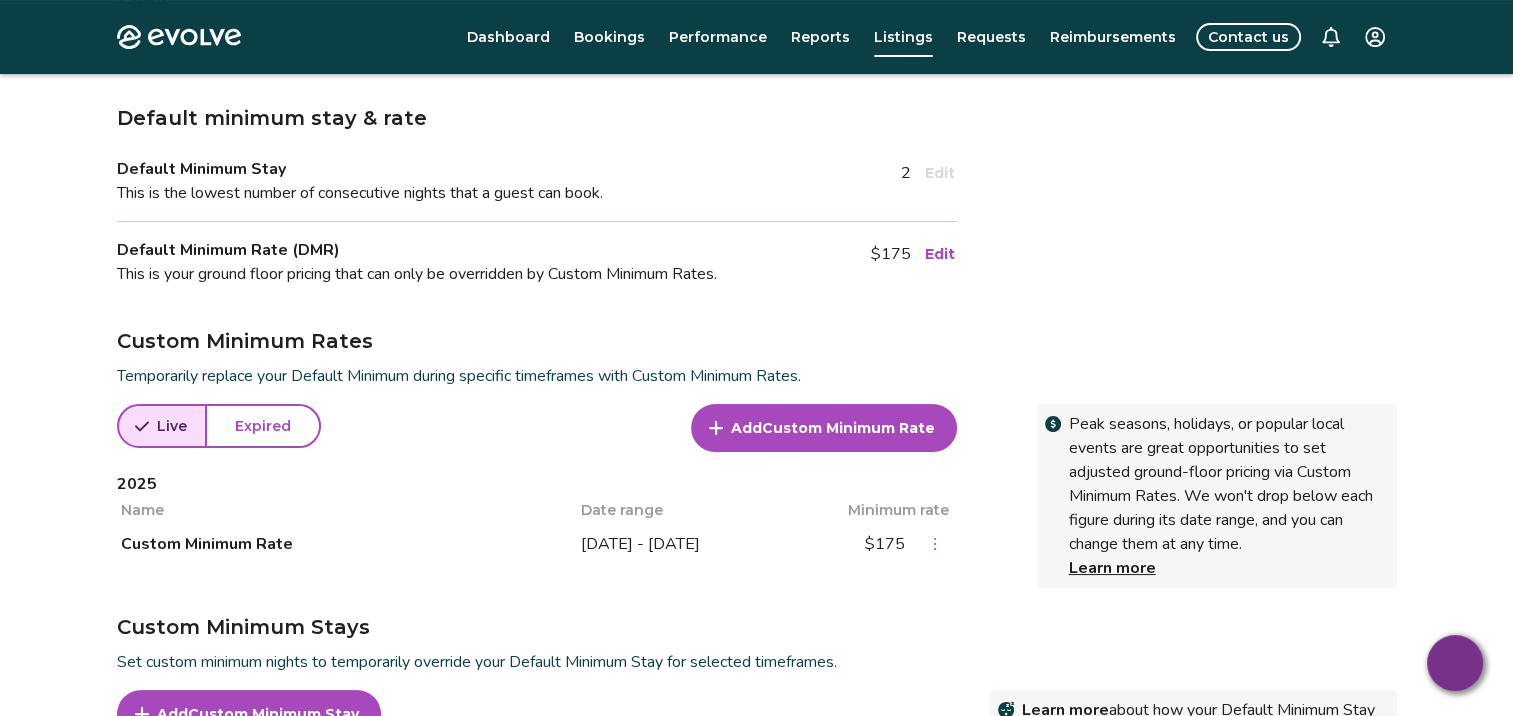 click on "Learn more" at bounding box center (1112, 568) 